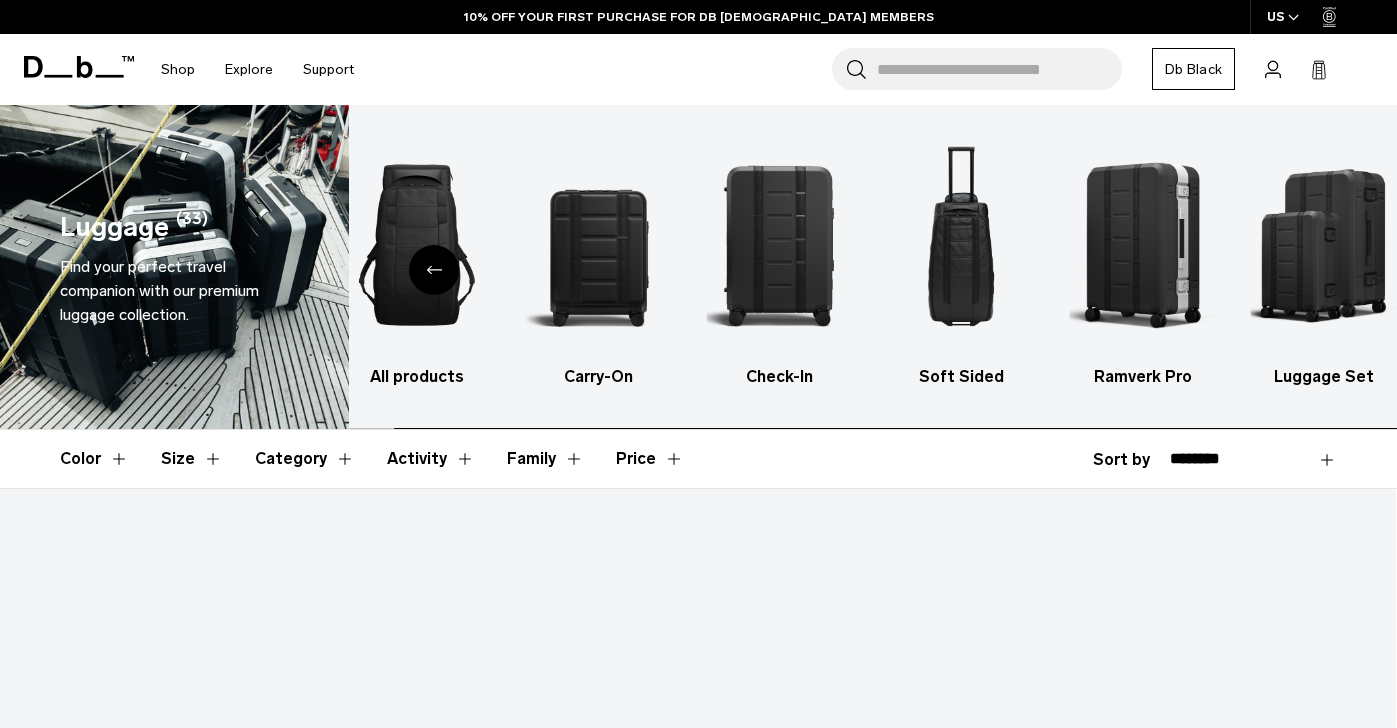 scroll, scrollTop: 0, scrollLeft: 0, axis: both 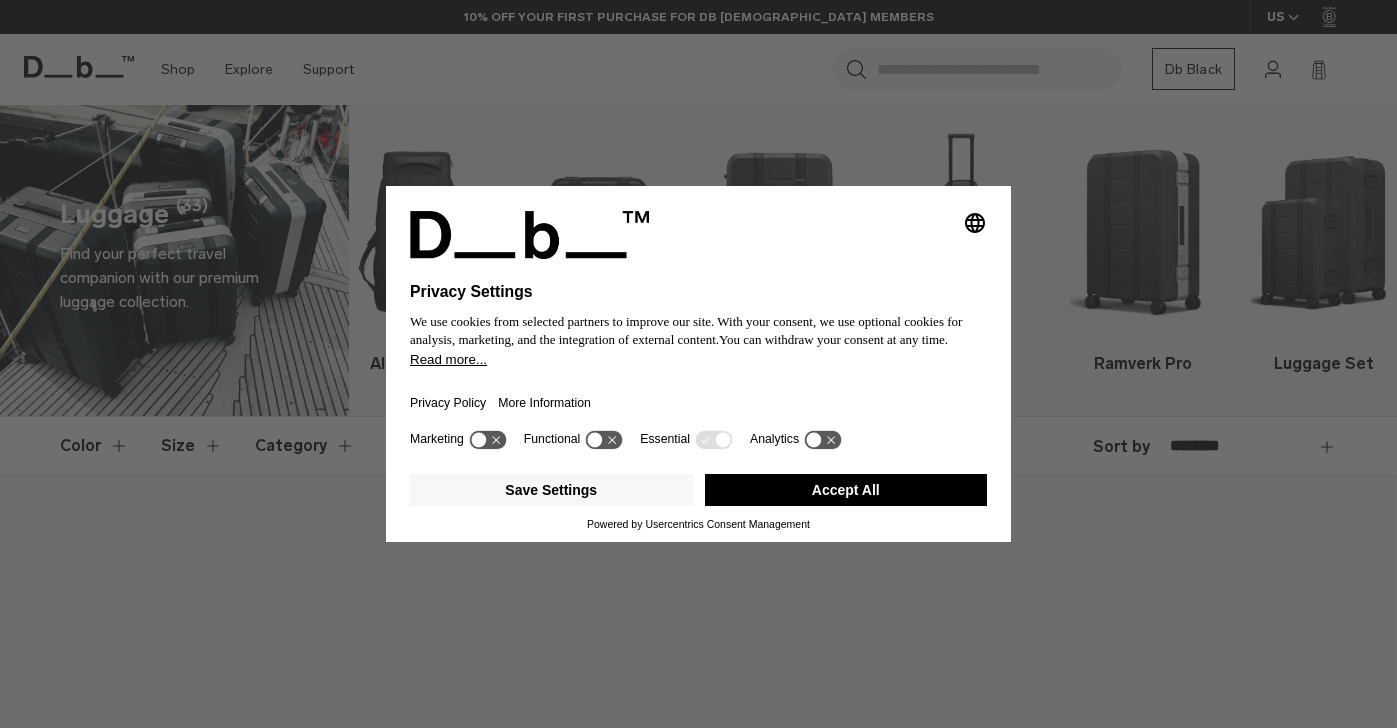 click on "Accept All" at bounding box center (846, 490) 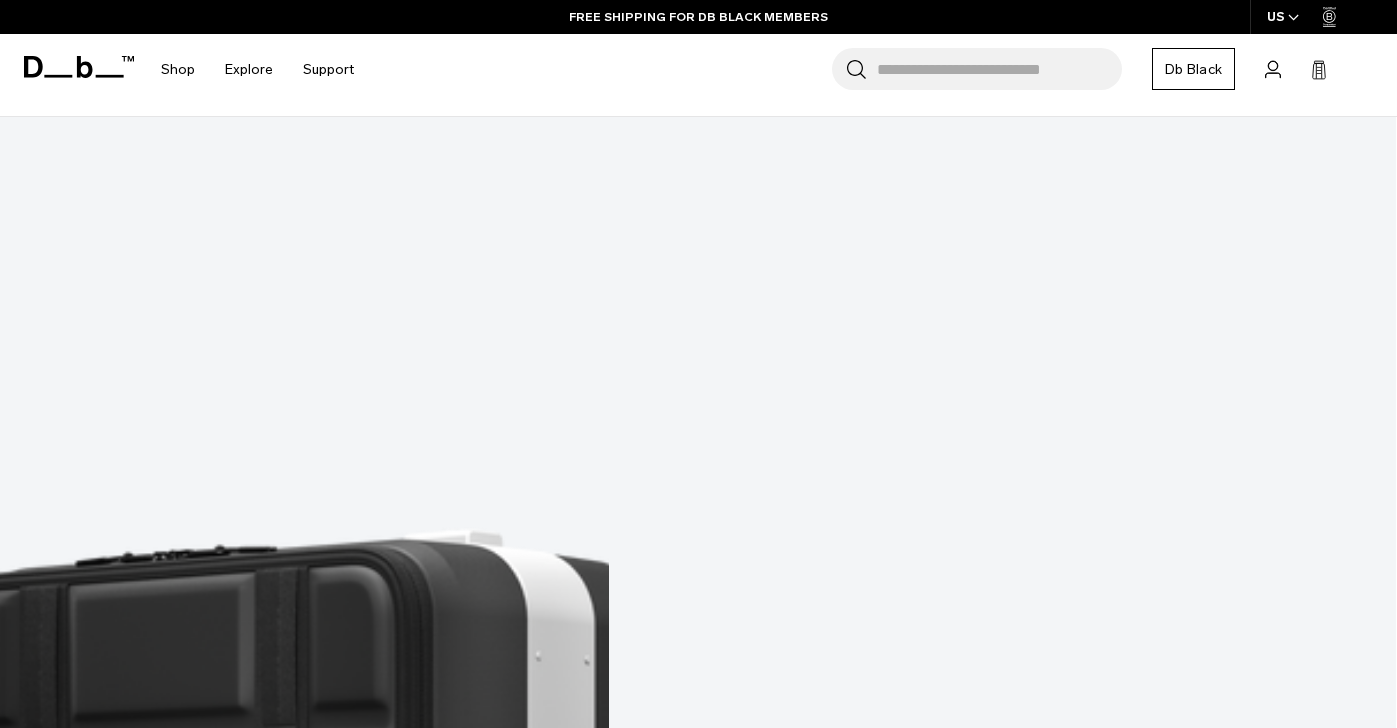 scroll, scrollTop: 0, scrollLeft: 0, axis: both 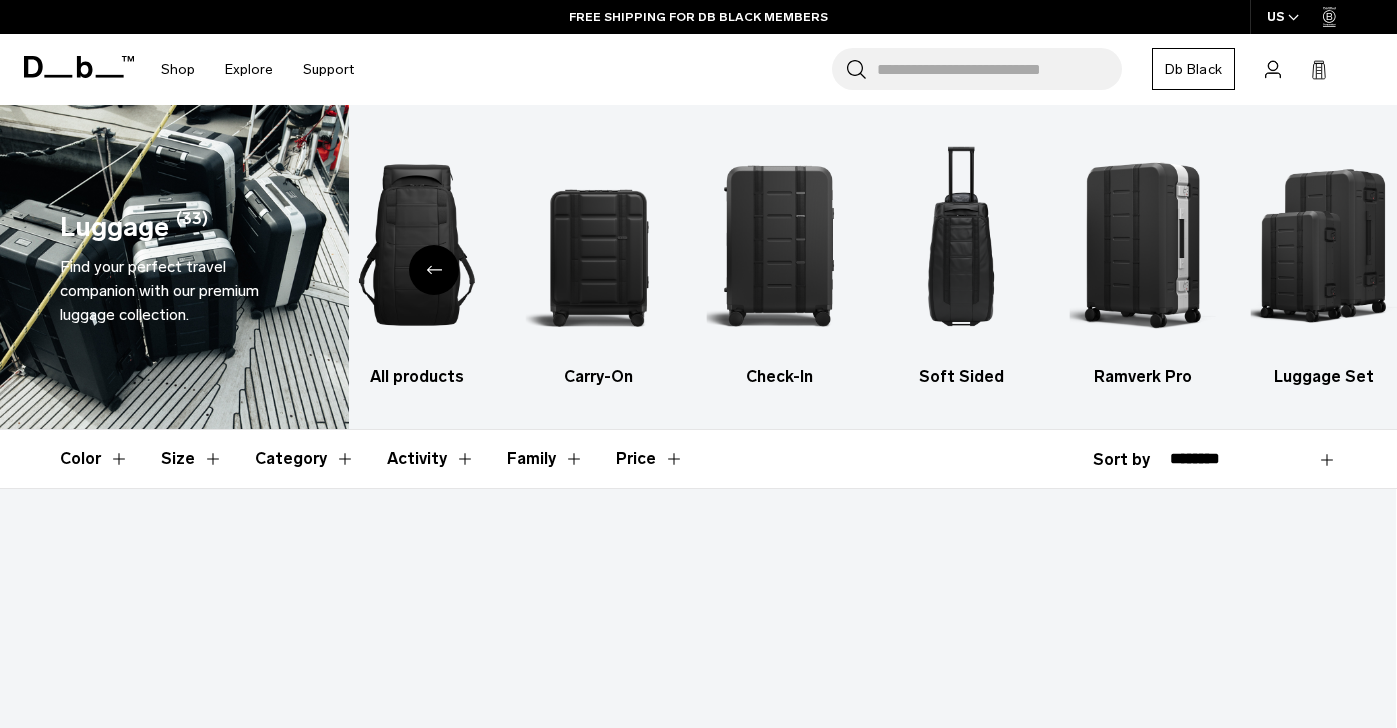 click on "Category" at bounding box center (305, 459) 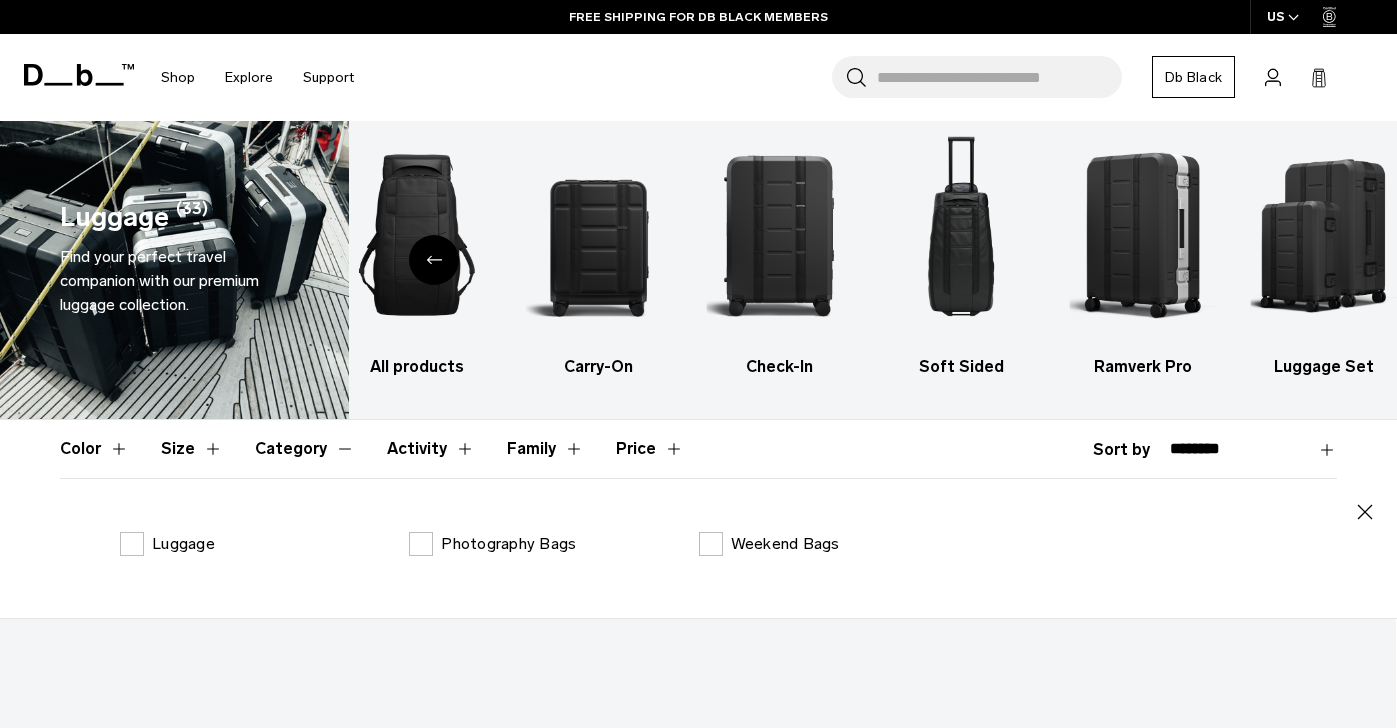 scroll, scrollTop: 0, scrollLeft: 0, axis: both 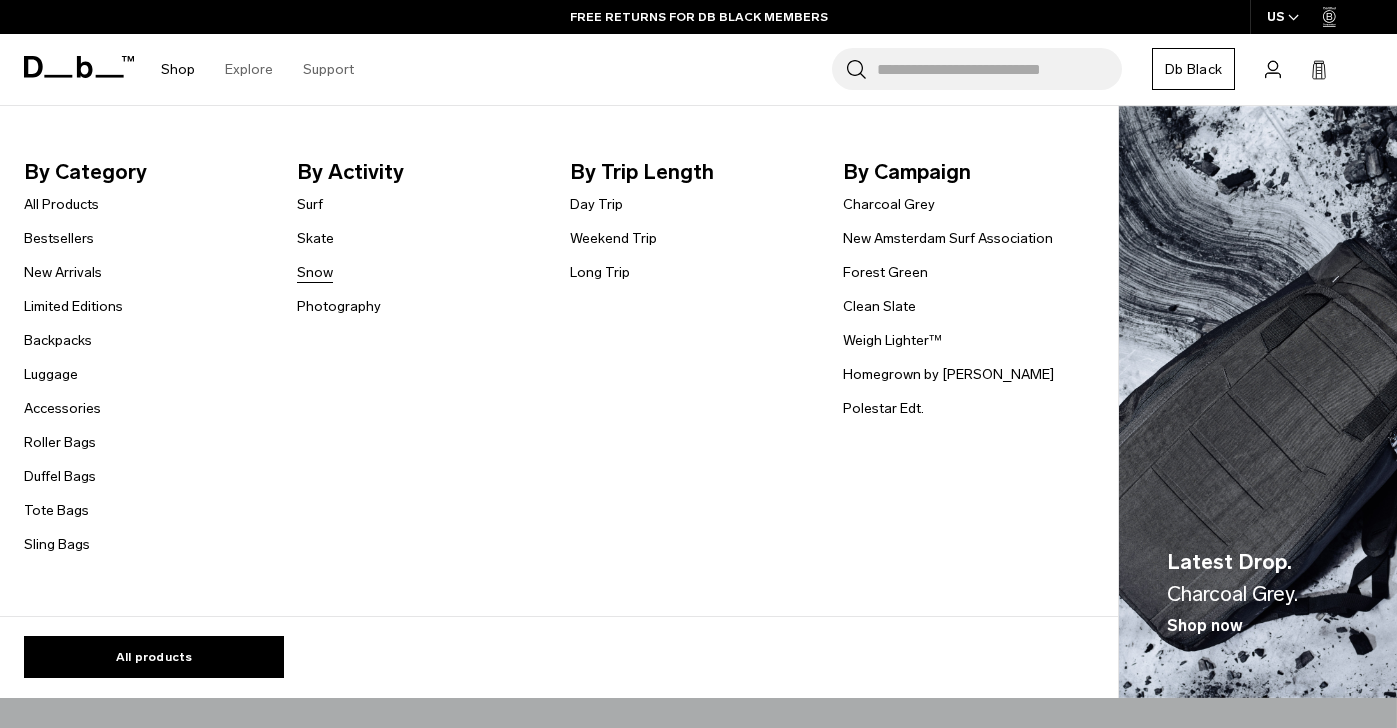 click on "Snow" at bounding box center (315, 272) 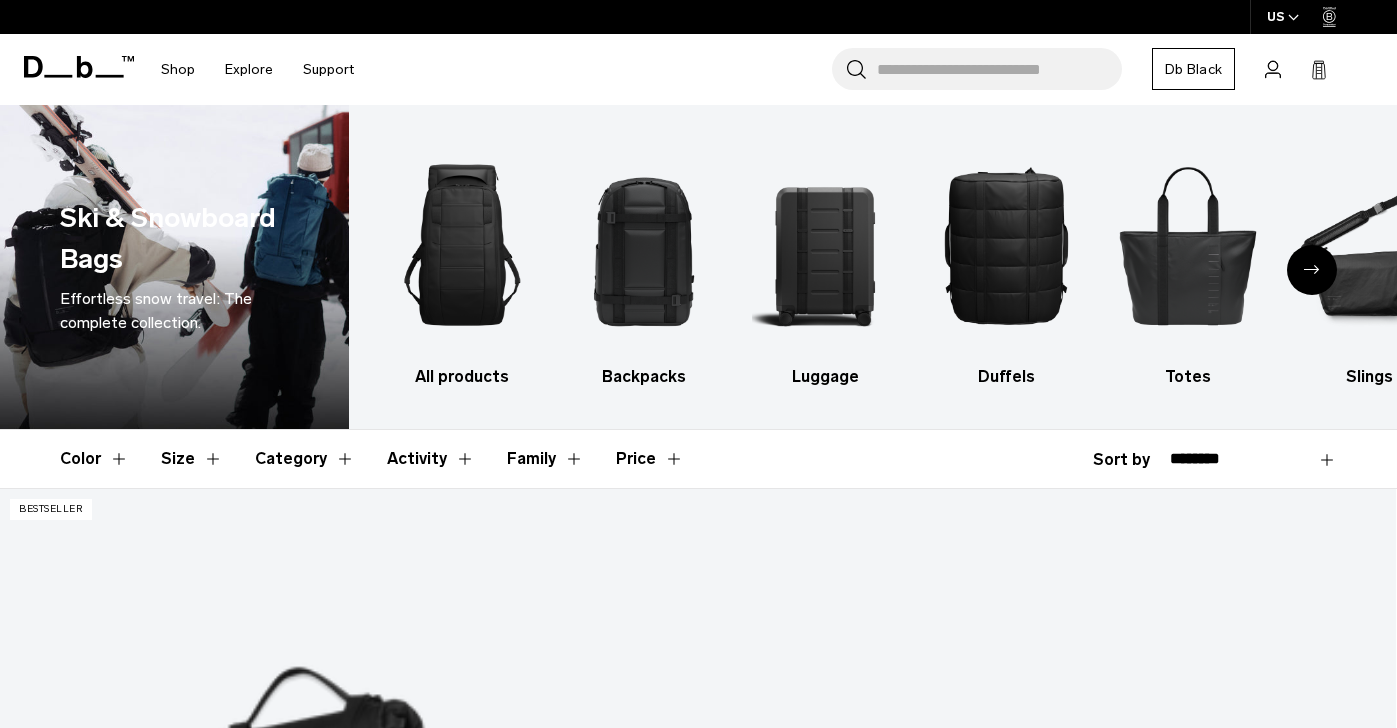 scroll, scrollTop: 0, scrollLeft: 0, axis: both 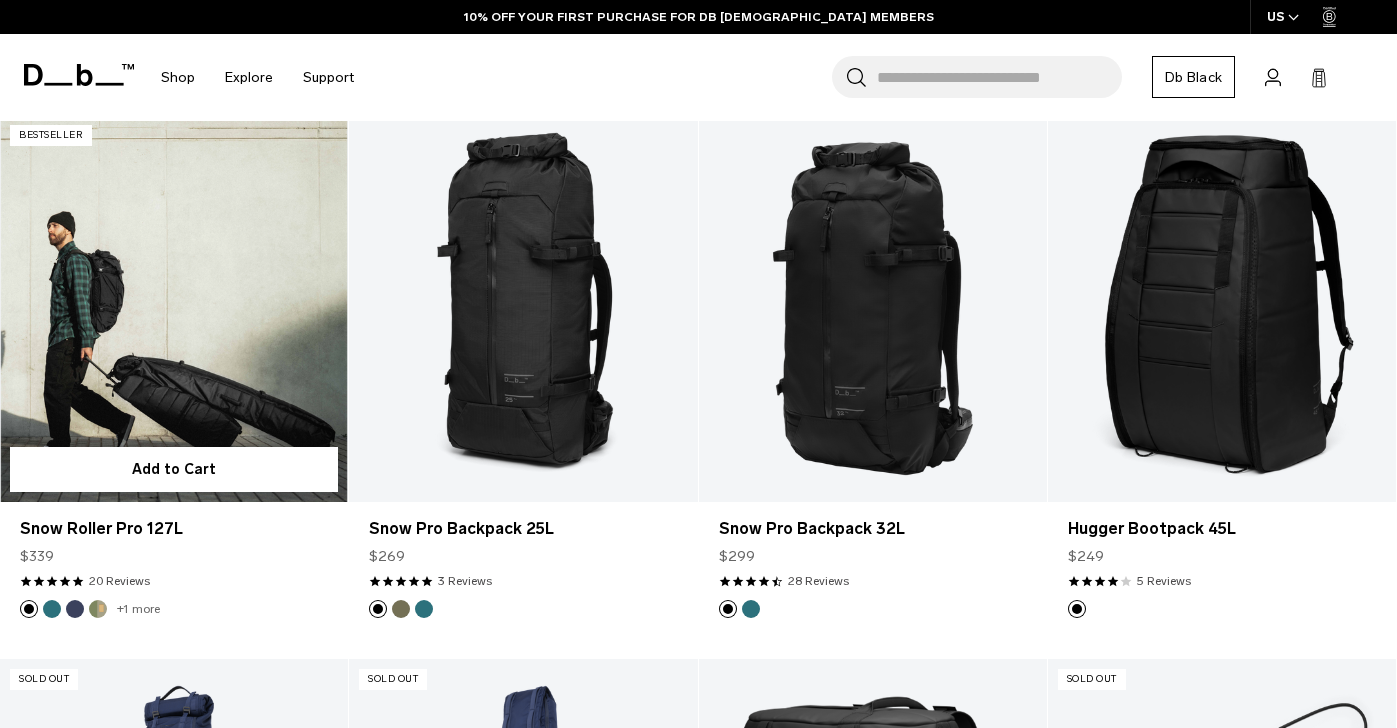 click at bounding box center (174, 308) 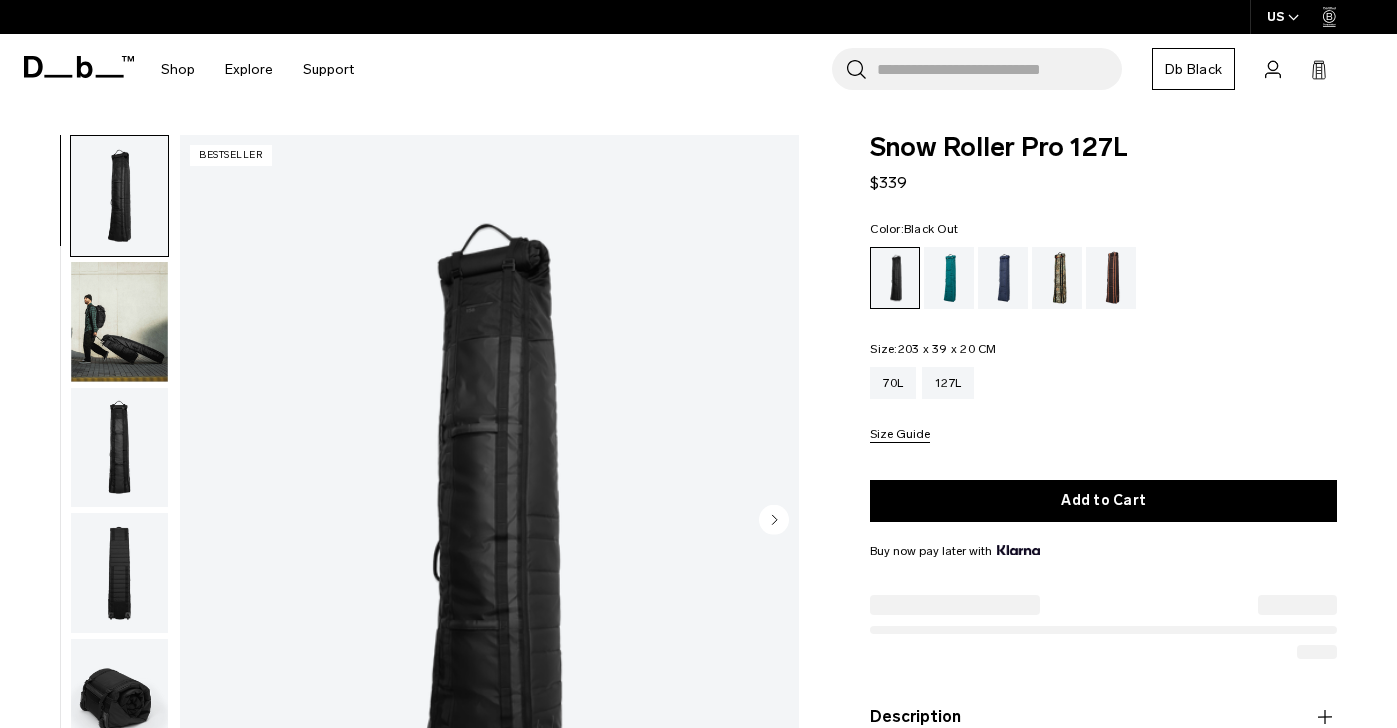 scroll, scrollTop: 0, scrollLeft: 0, axis: both 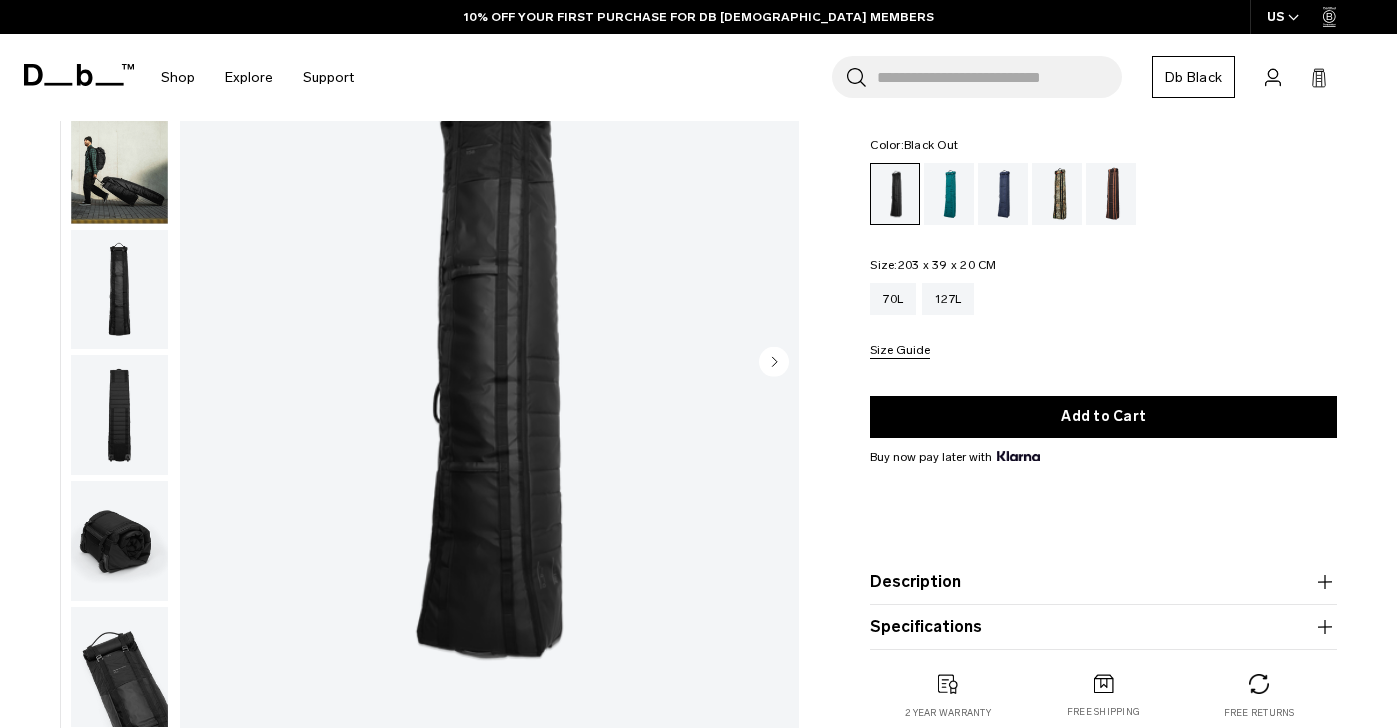 click at bounding box center [119, 164] 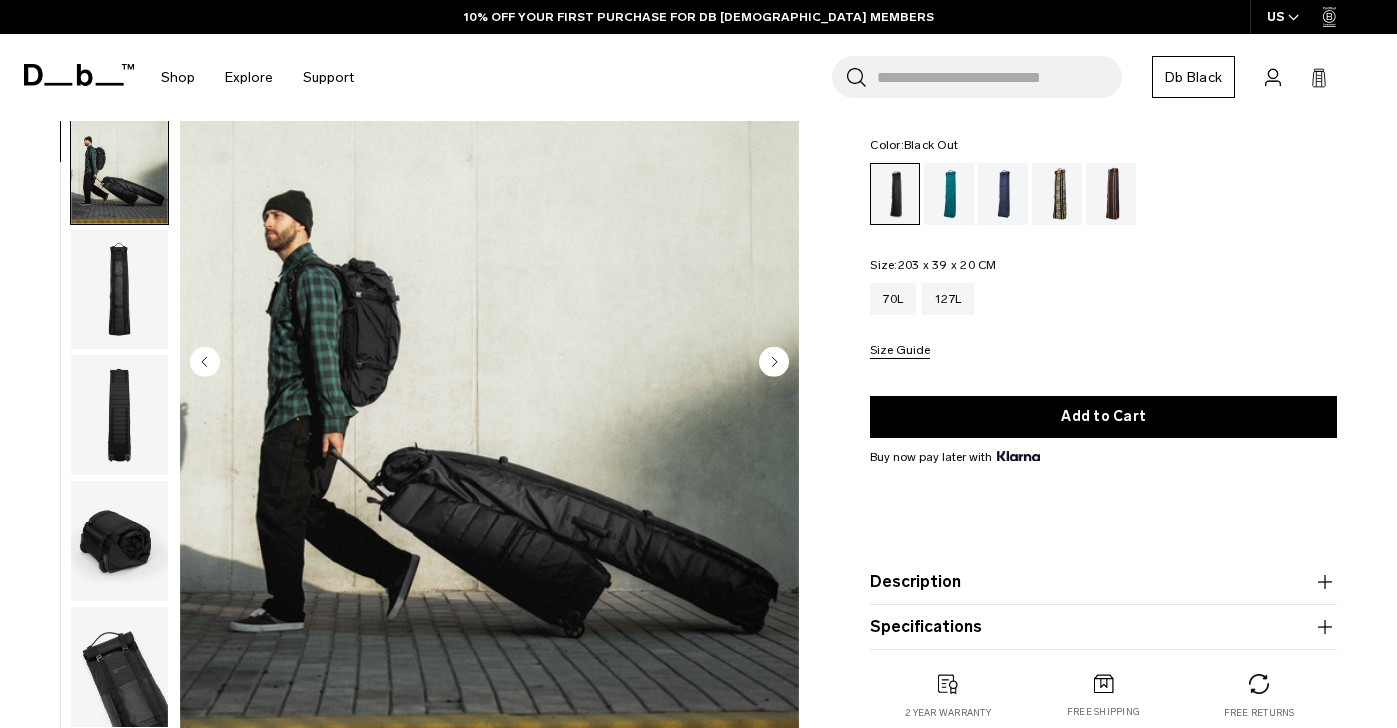 scroll, scrollTop: 126, scrollLeft: 0, axis: vertical 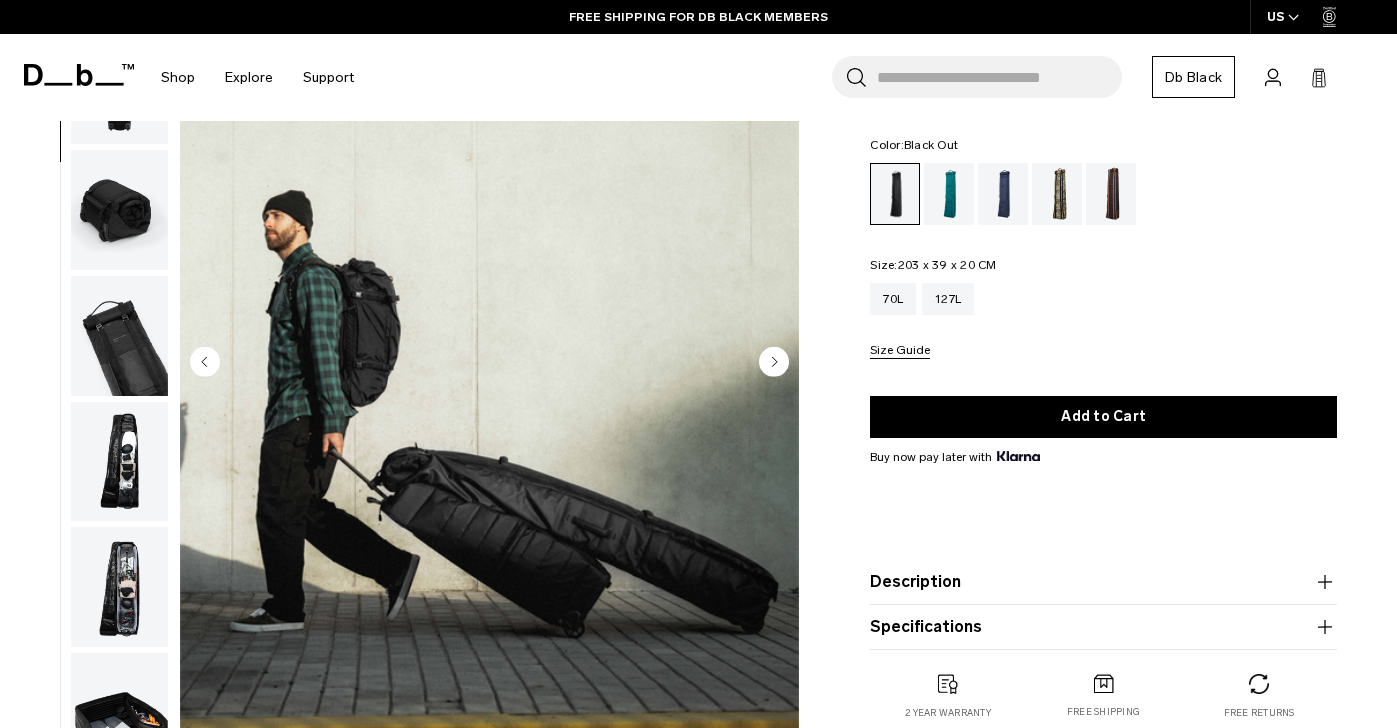 click at bounding box center [119, 336] 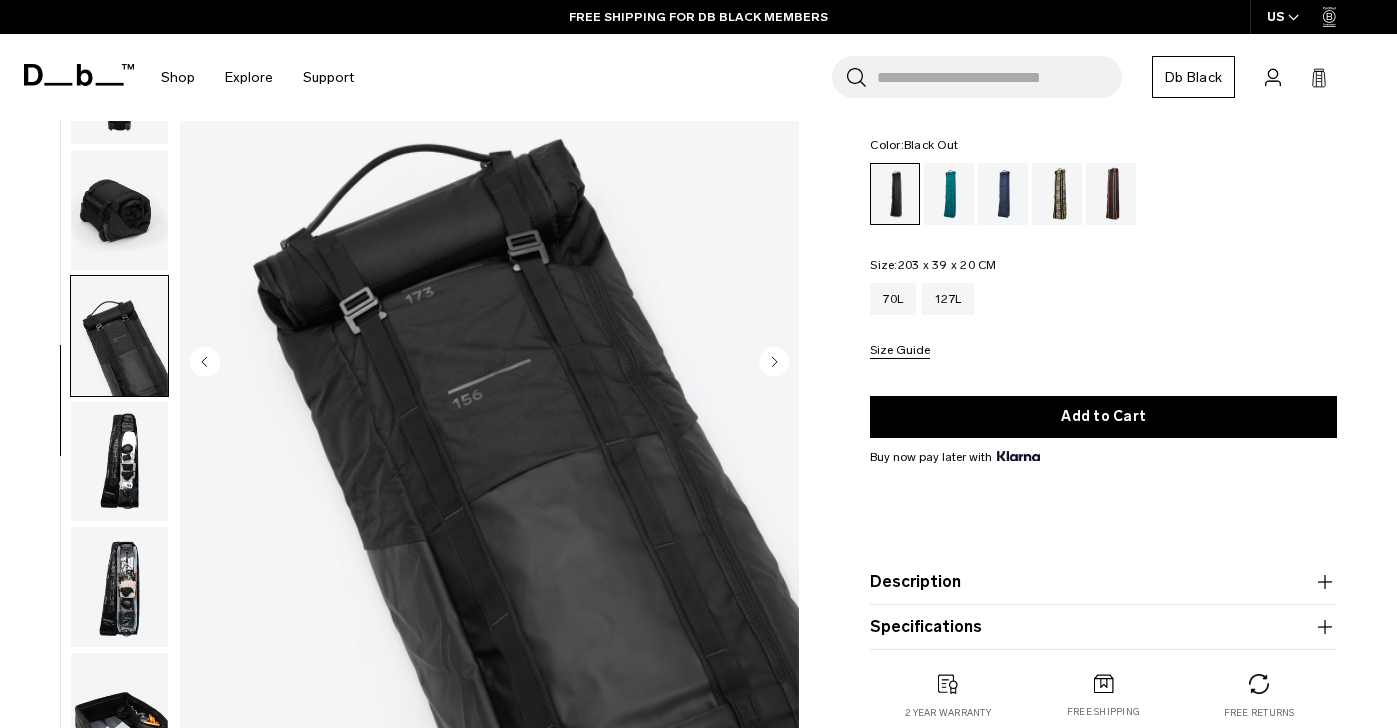 scroll, scrollTop: 481, scrollLeft: 0, axis: vertical 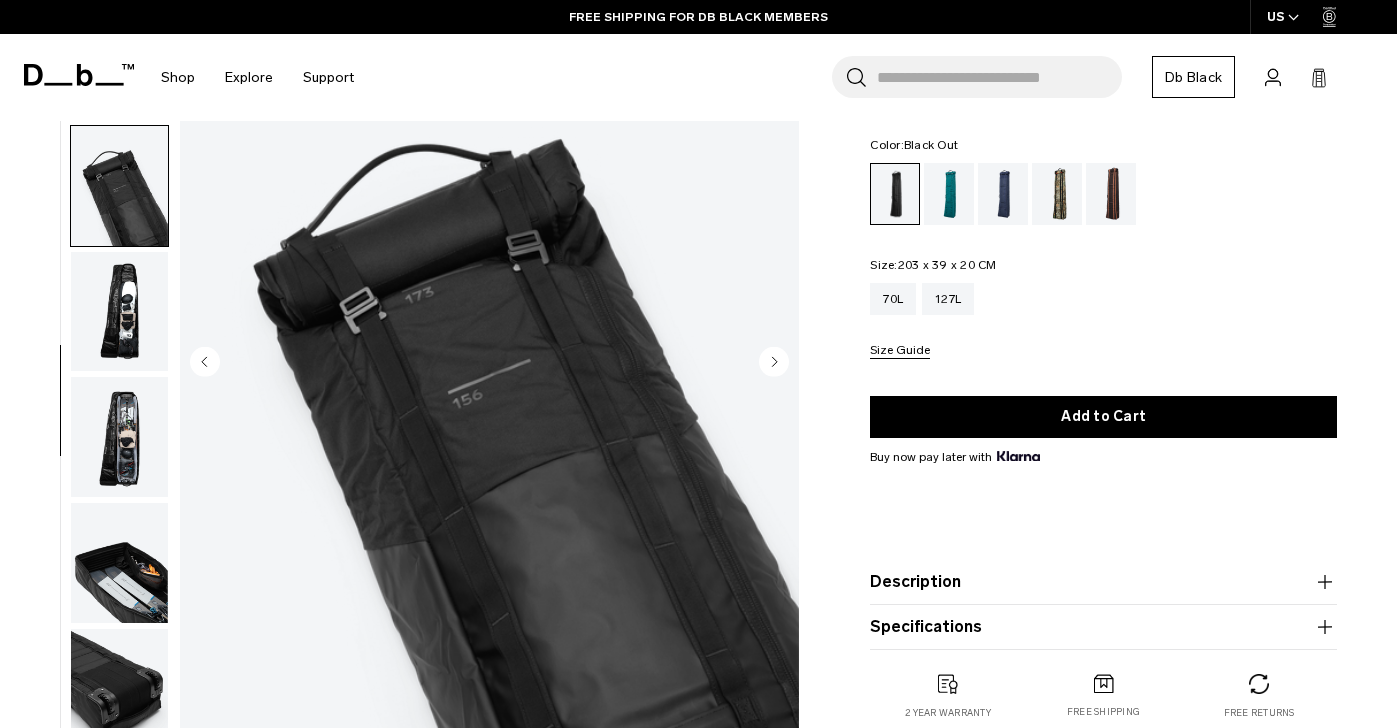 click at bounding box center [119, 312] 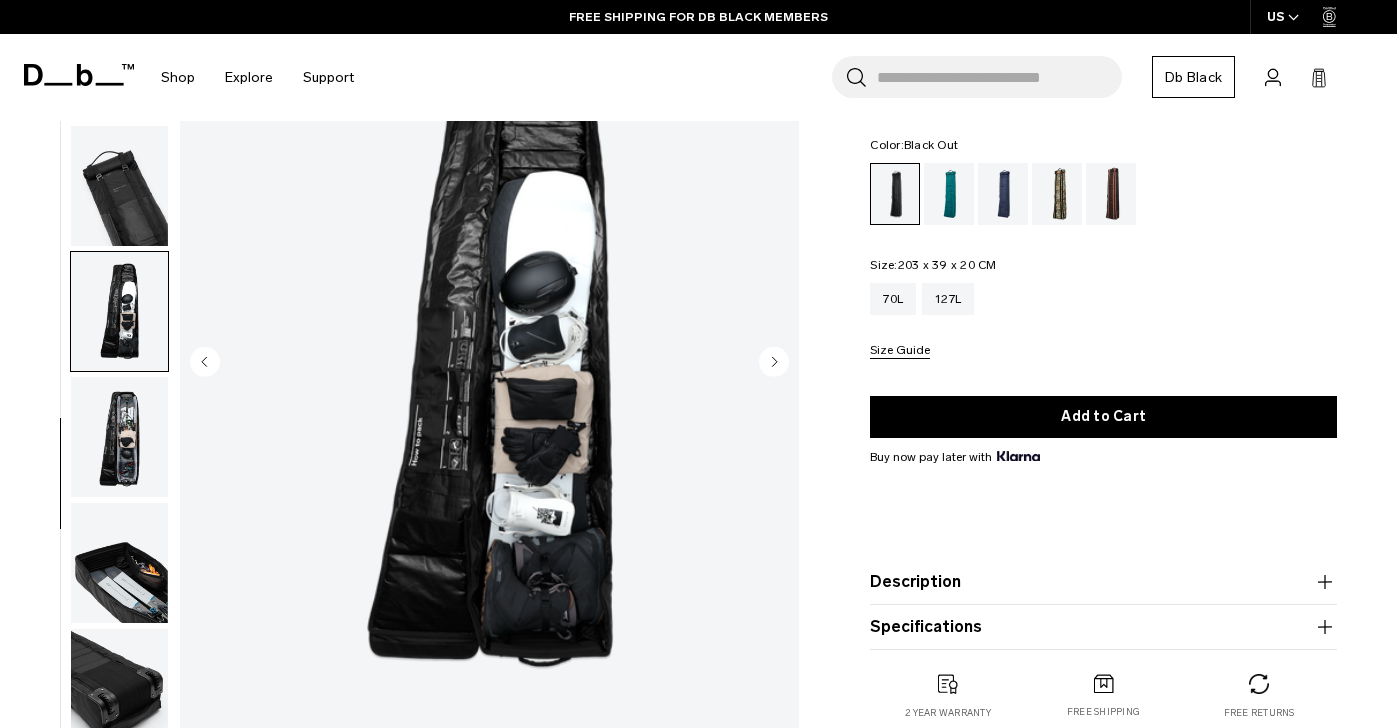 click at bounding box center [119, 437] 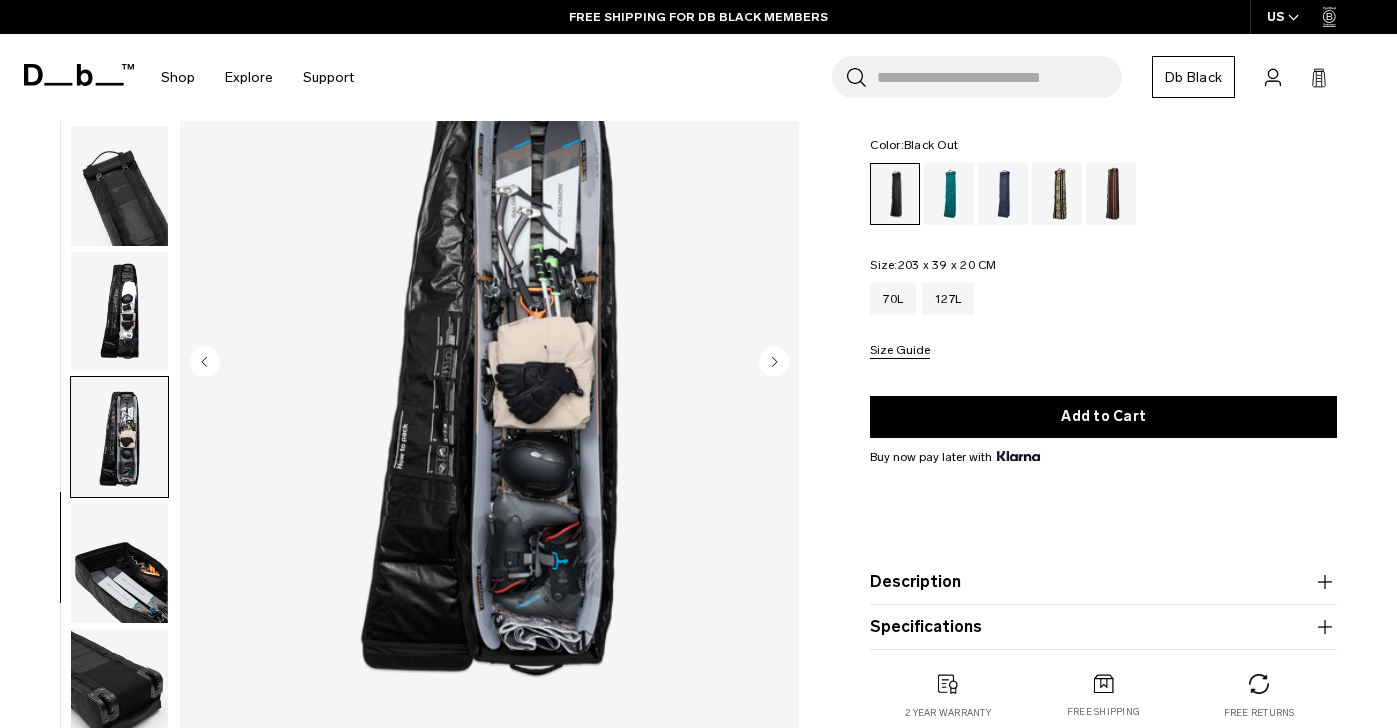 click at bounding box center [119, 563] 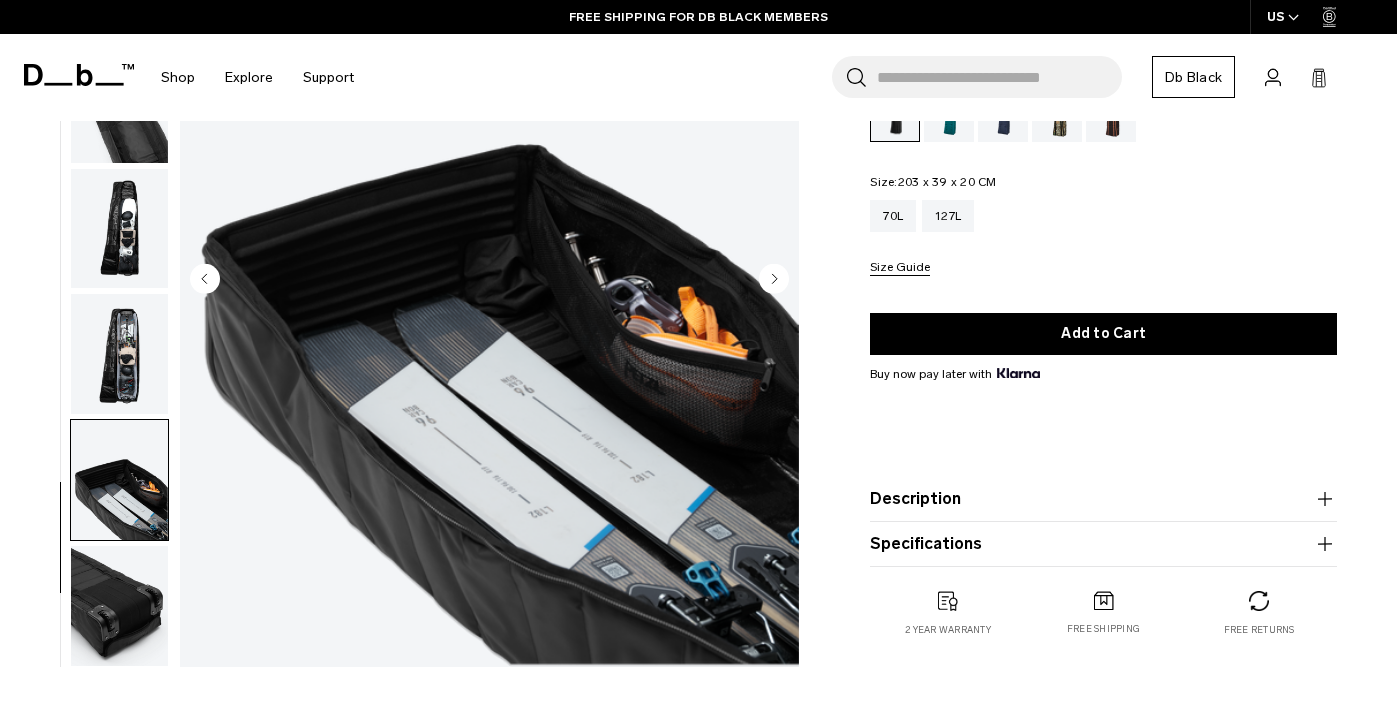 scroll, scrollTop: 243, scrollLeft: 0, axis: vertical 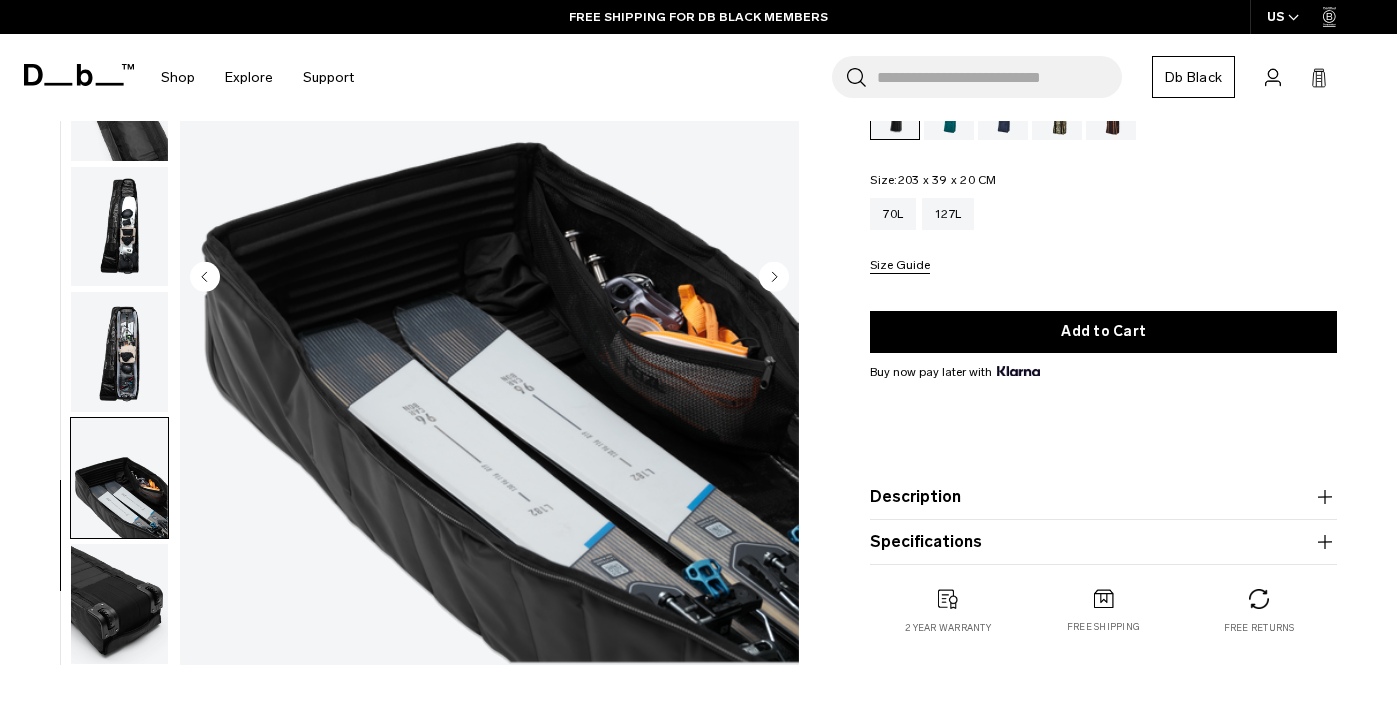 click at bounding box center (119, 604) 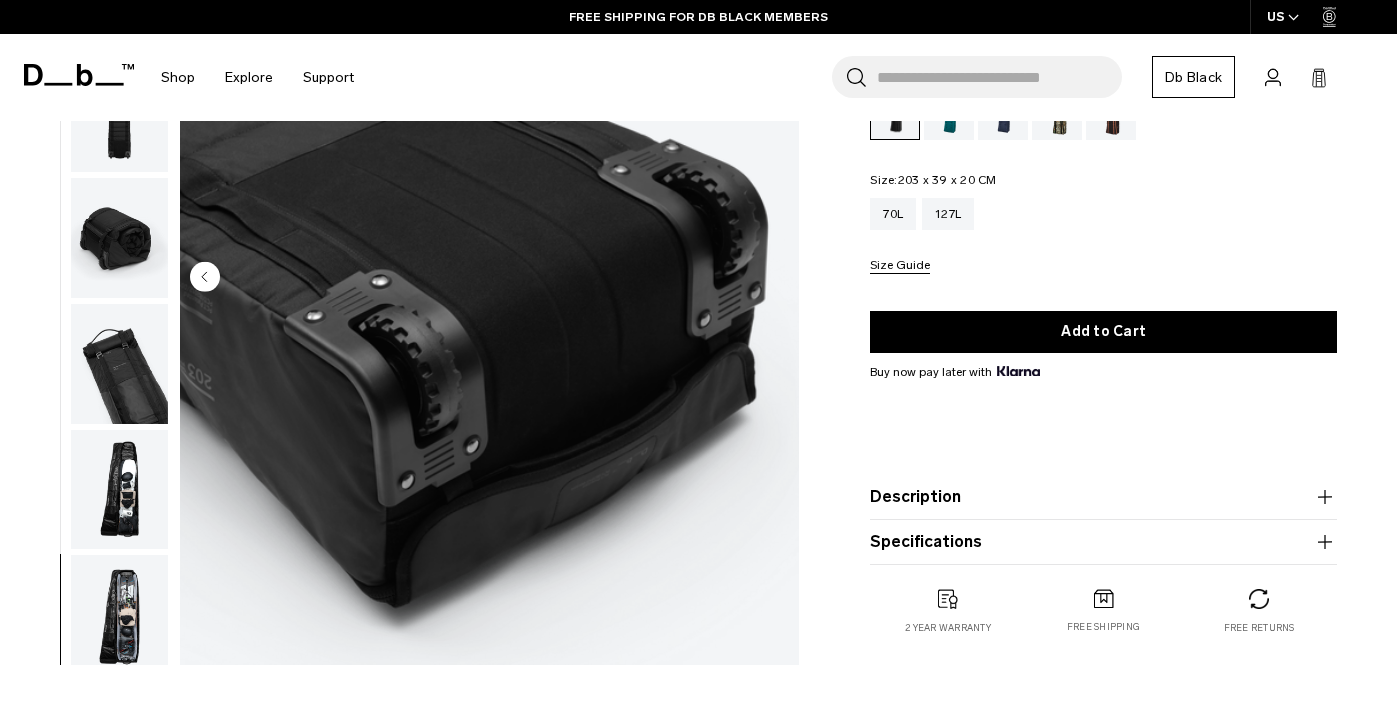 scroll, scrollTop: 0, scrollLeft: 0, axis: both 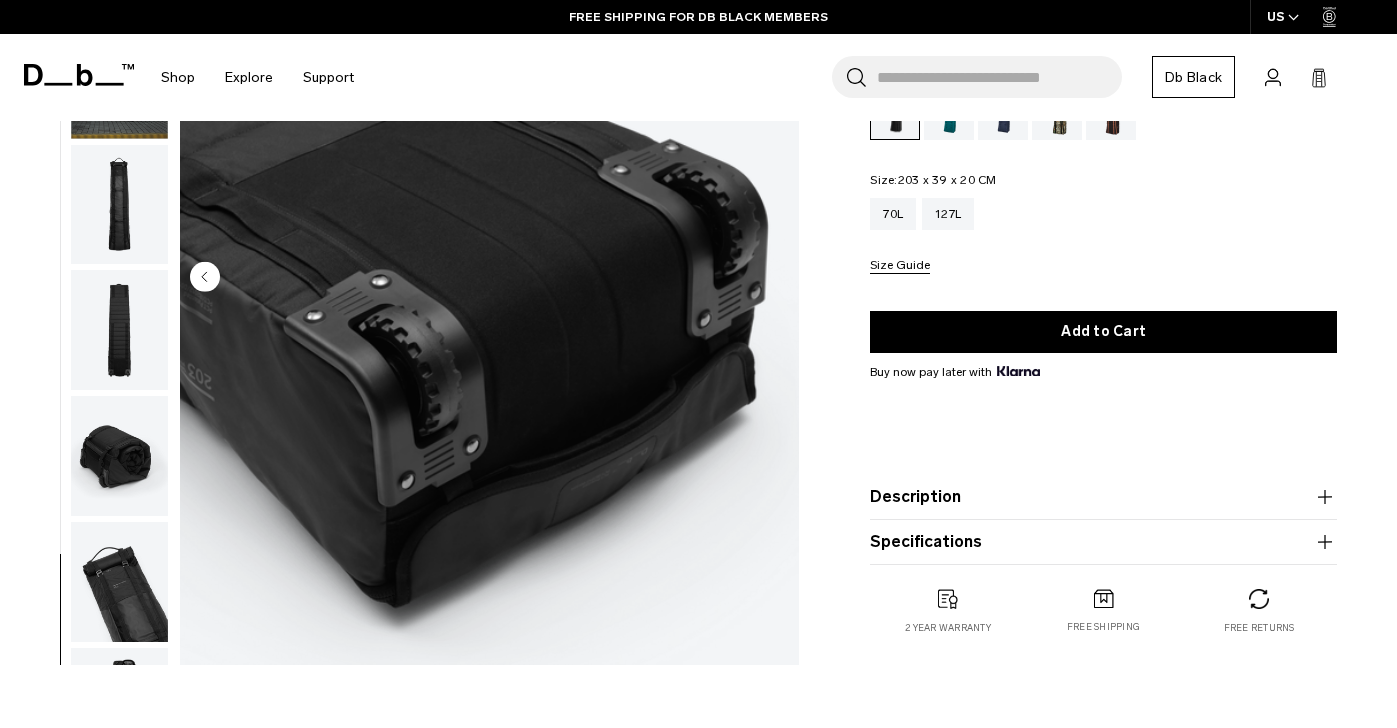 click at bounding box center [119, 582] 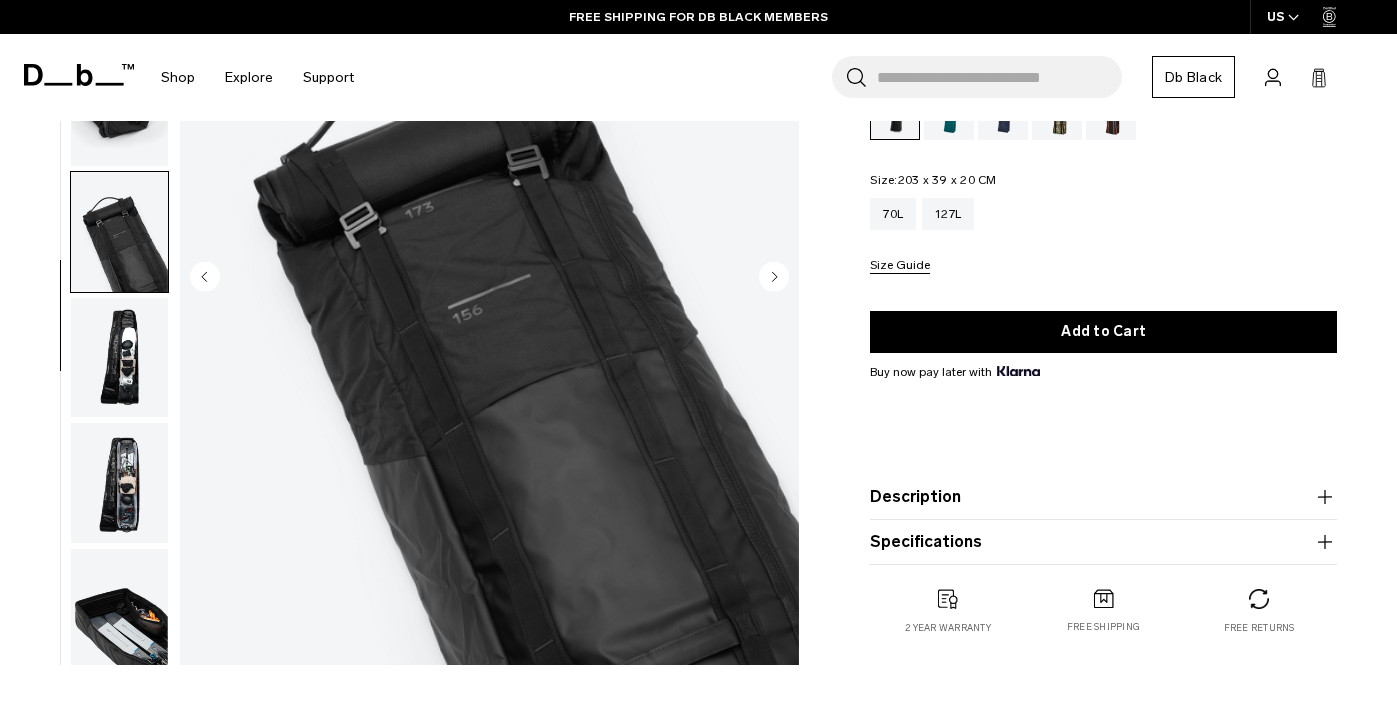 scroll, scrollTop: 481, scrollLeft: 0, axis: vertical 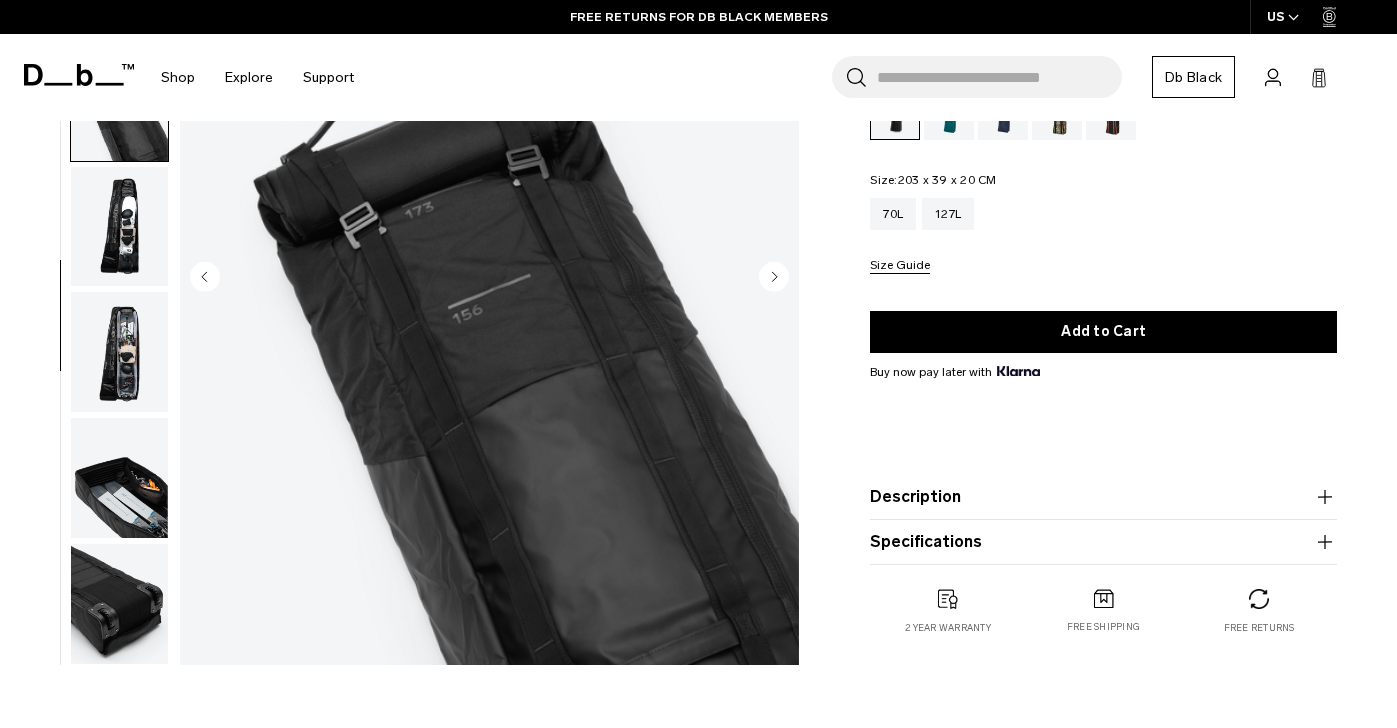click at bounding box center (119, 227) 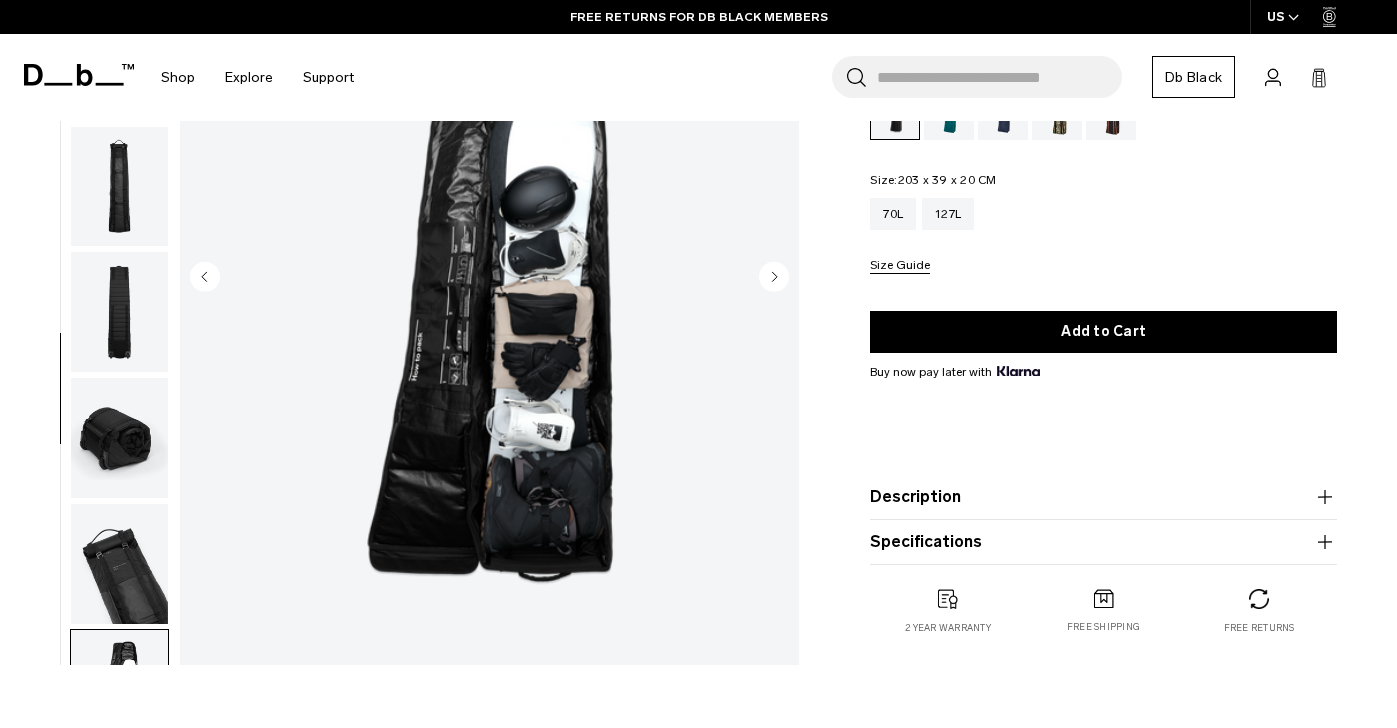 scroll, scrollTop: 0, scrollLeft: 0, axis: both 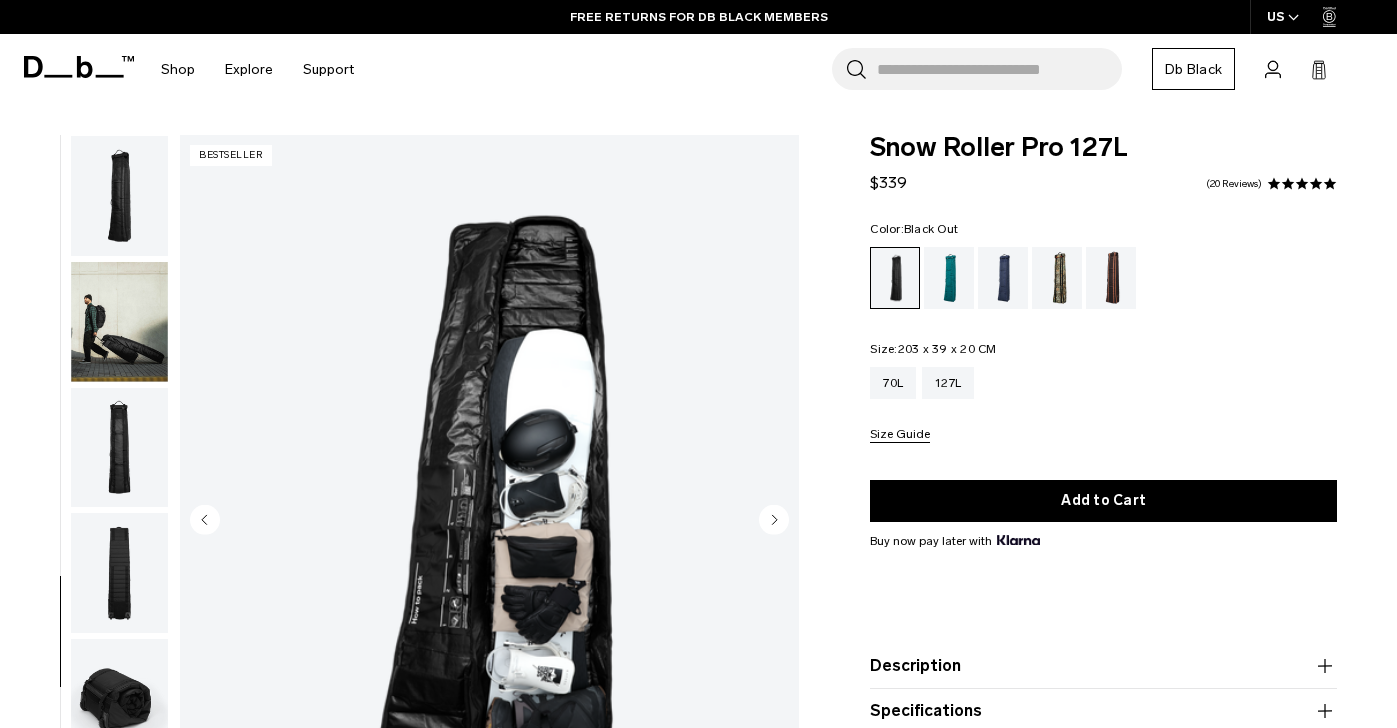 click at bounding box center (119, 322) 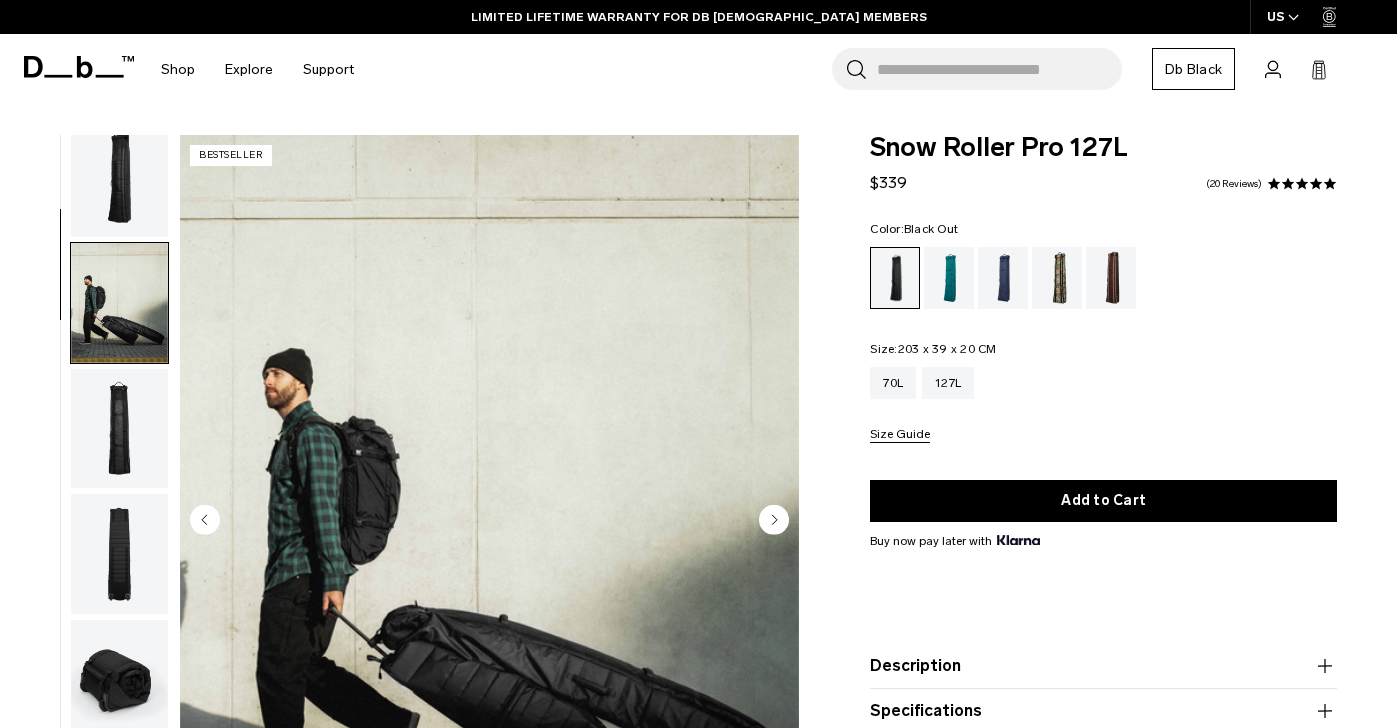 scroll, scrollTop: 0, scrollLeft: 0, axis: both 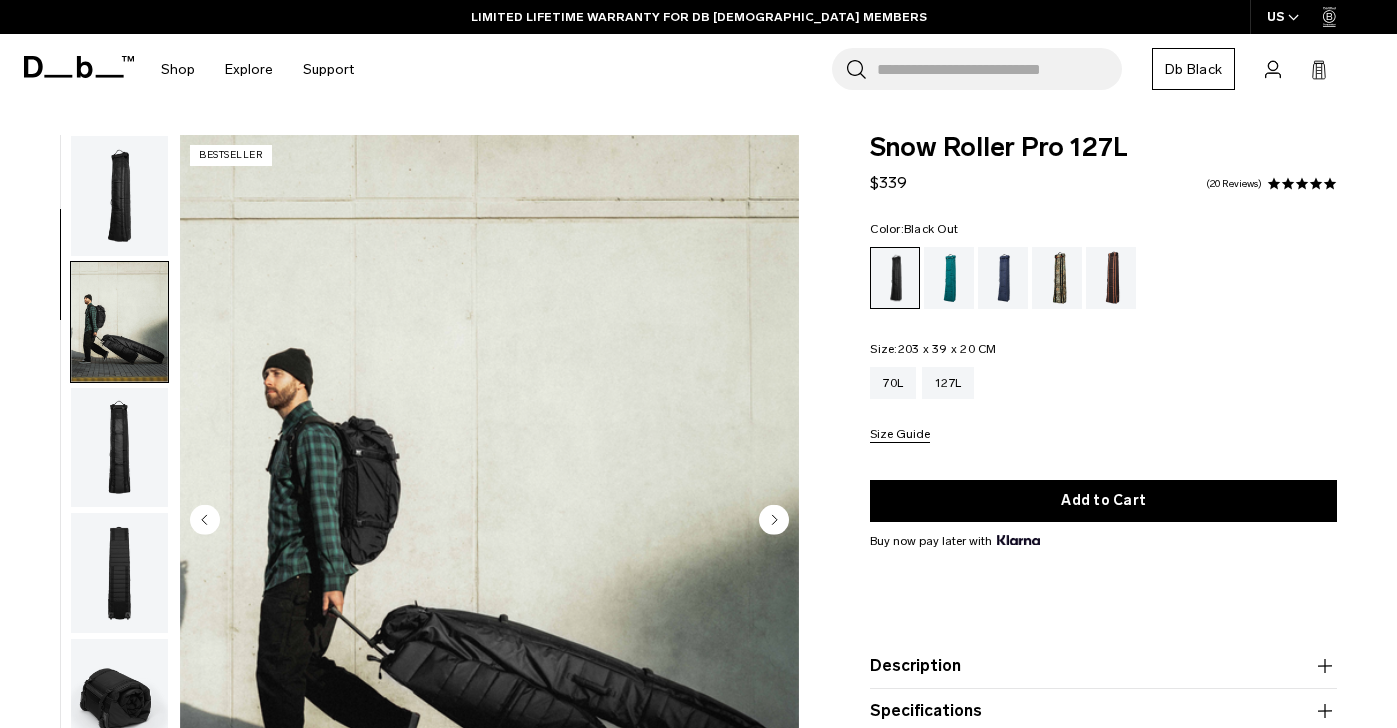 click at bounding box center (119, 196) 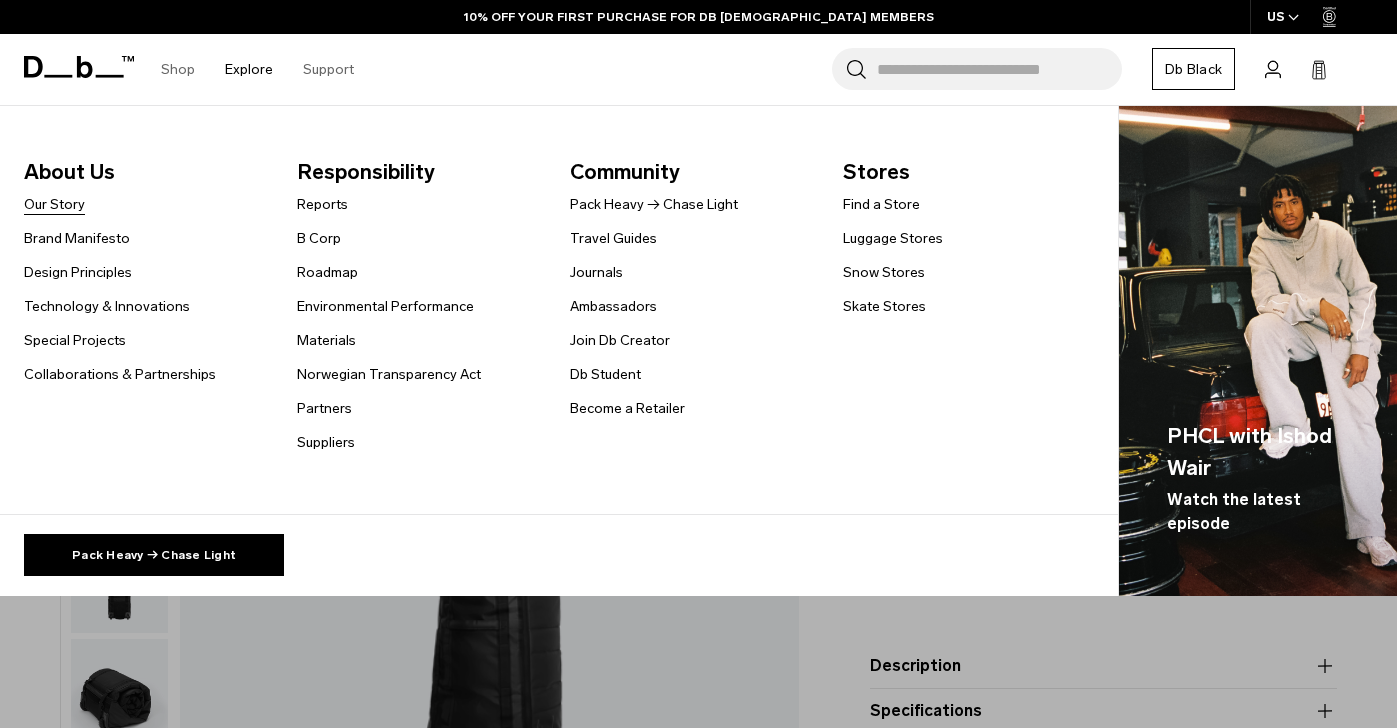 click on "Our Story" at bounding box center [54, 204] 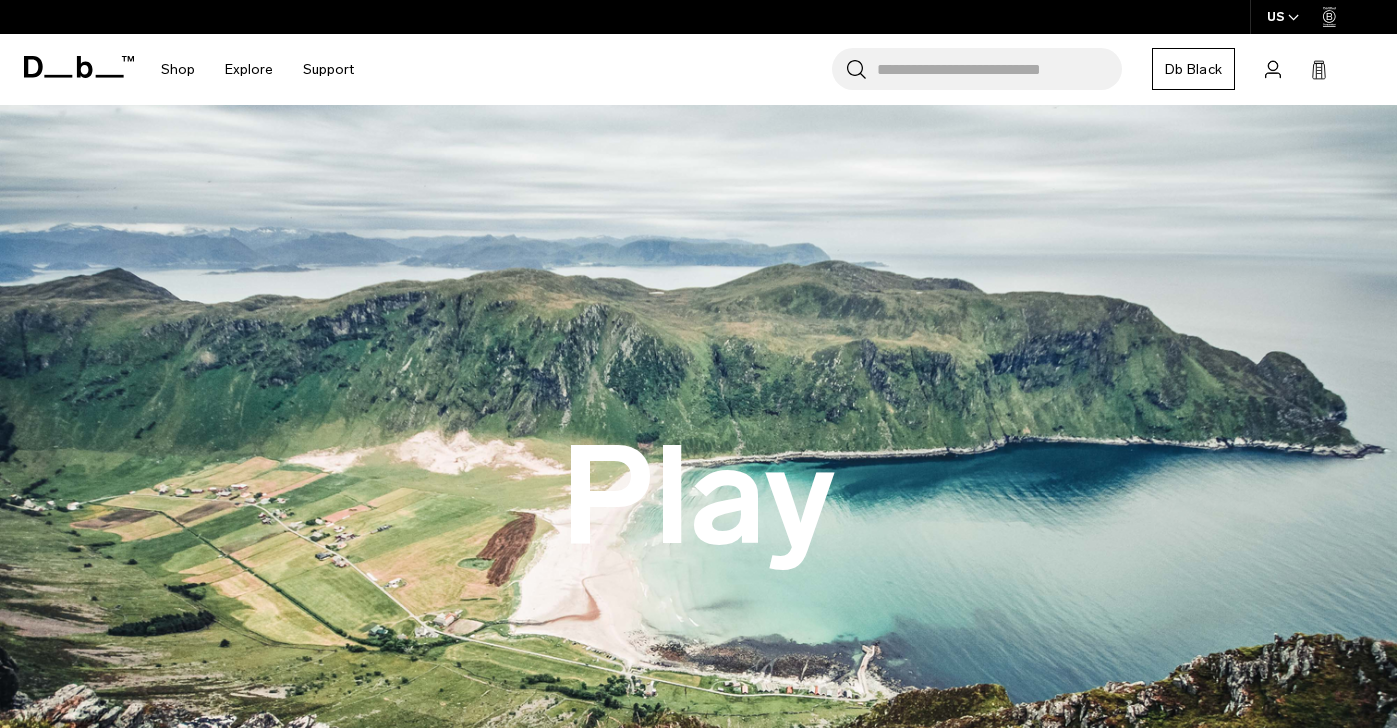 scroll, scrollTop: 0, scrollLeft: 0, axis: both 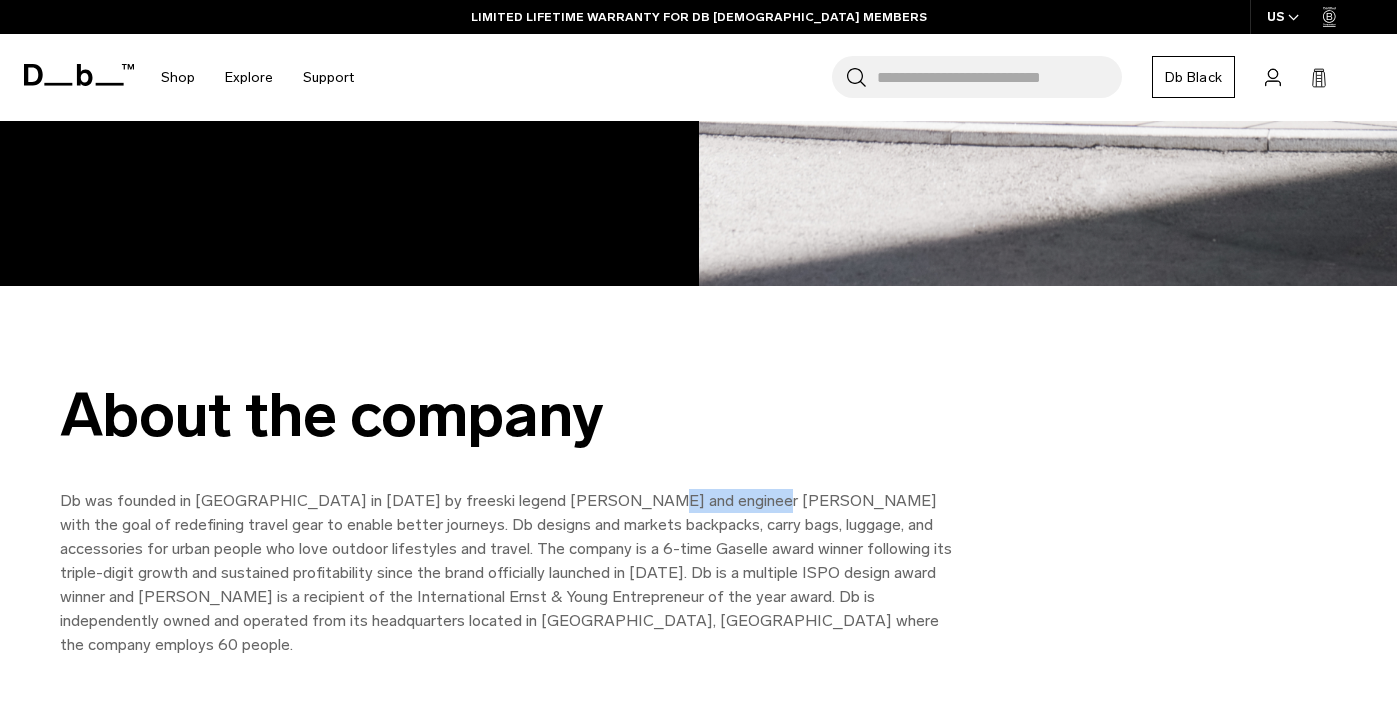 drag, startPoint x: 701, startPoint y: 502, endPoint x: 607, endPoint y: 501, distance: 94.00532 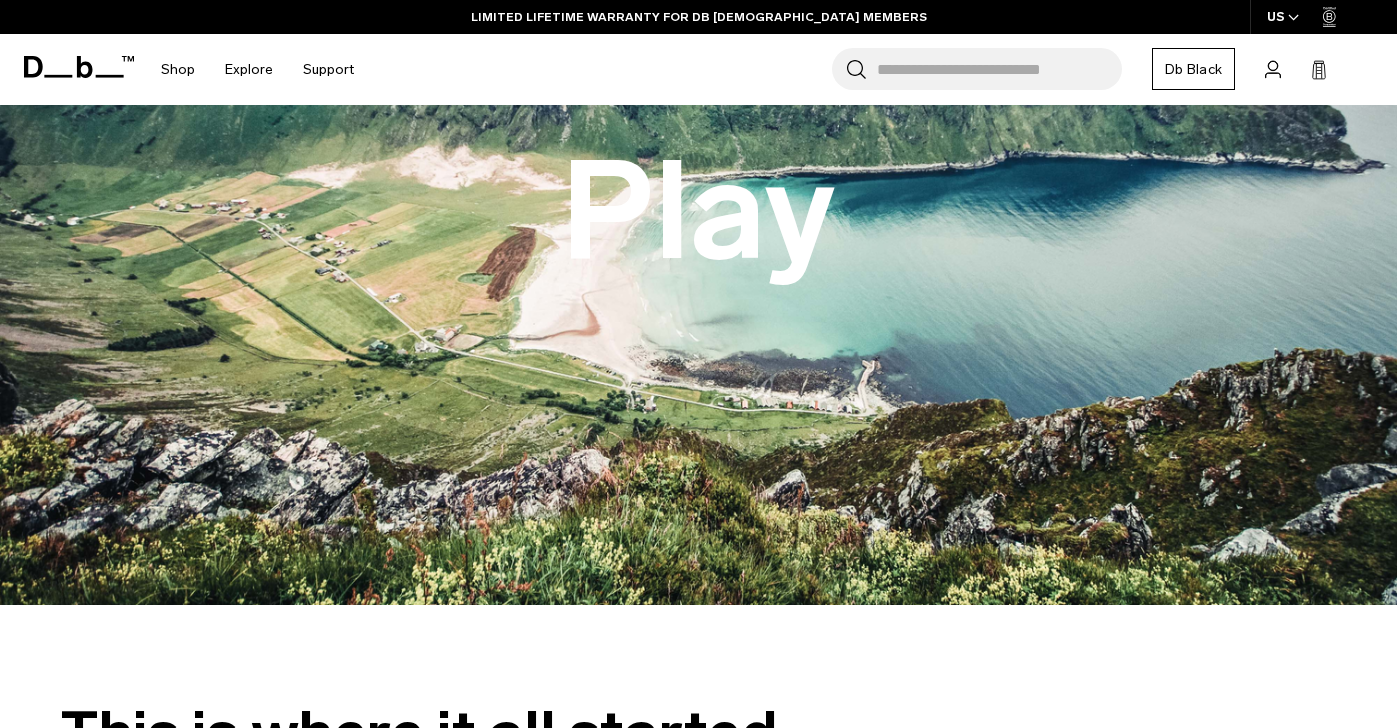 scroll, scrollTop: 0, scrollLeft: 0, axis: both 